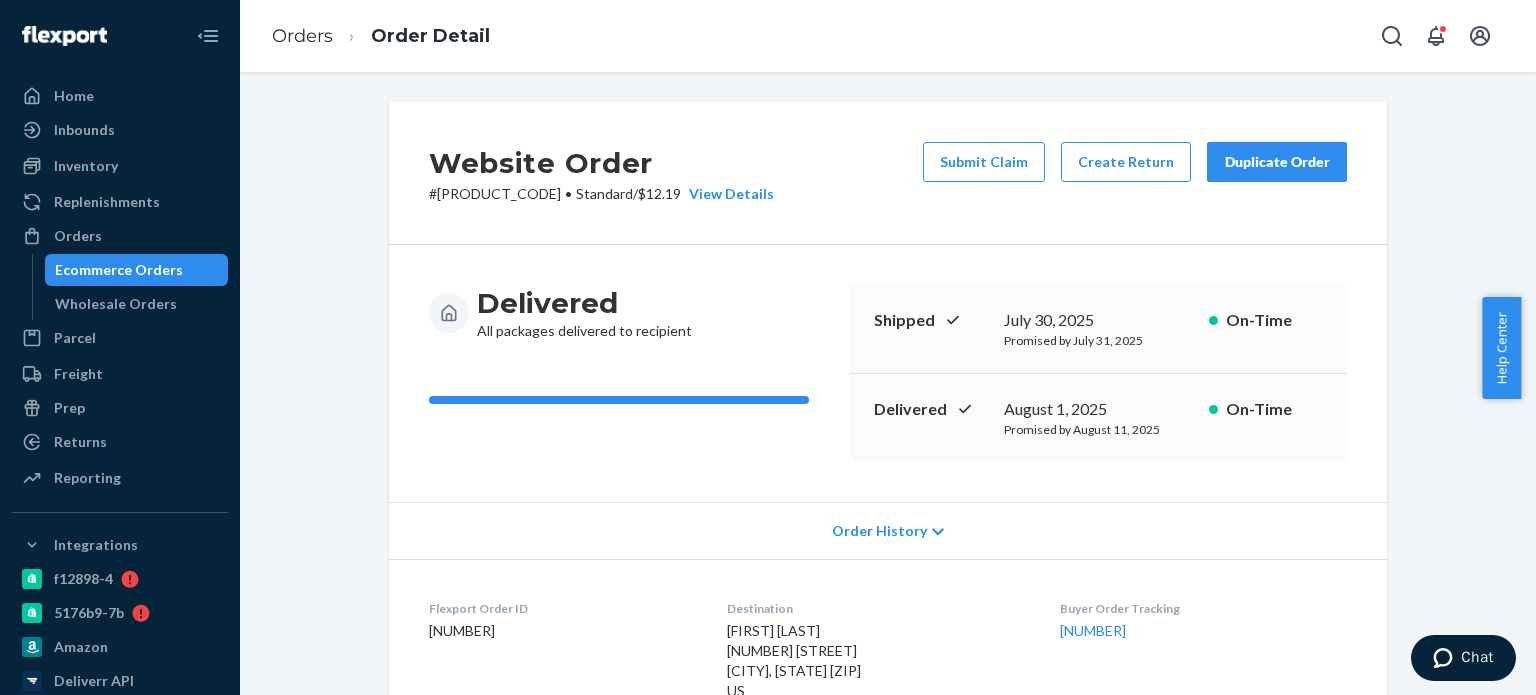 scroll, scrollTop: 0, scrollLeft: 0, axis: both 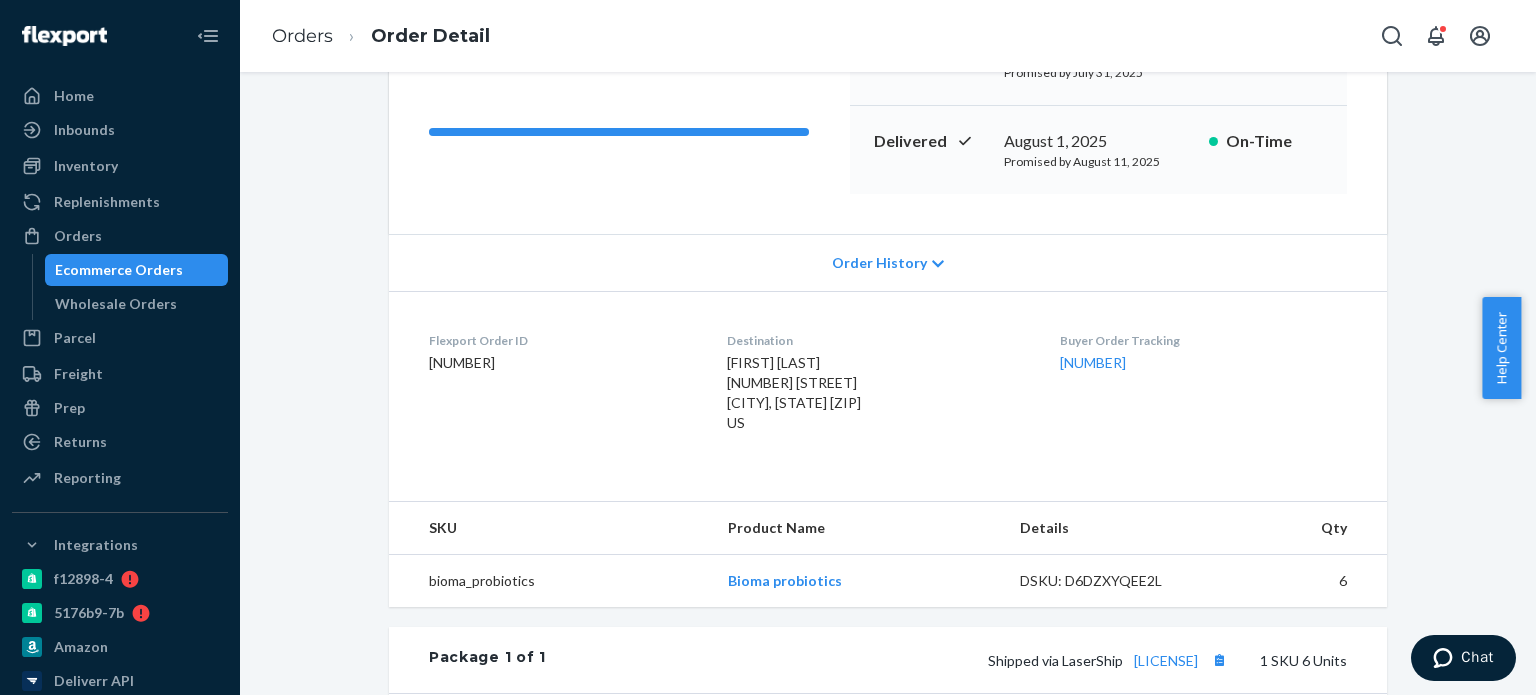 click on "Ecommerce Orders" at bounding box center (119, 270) 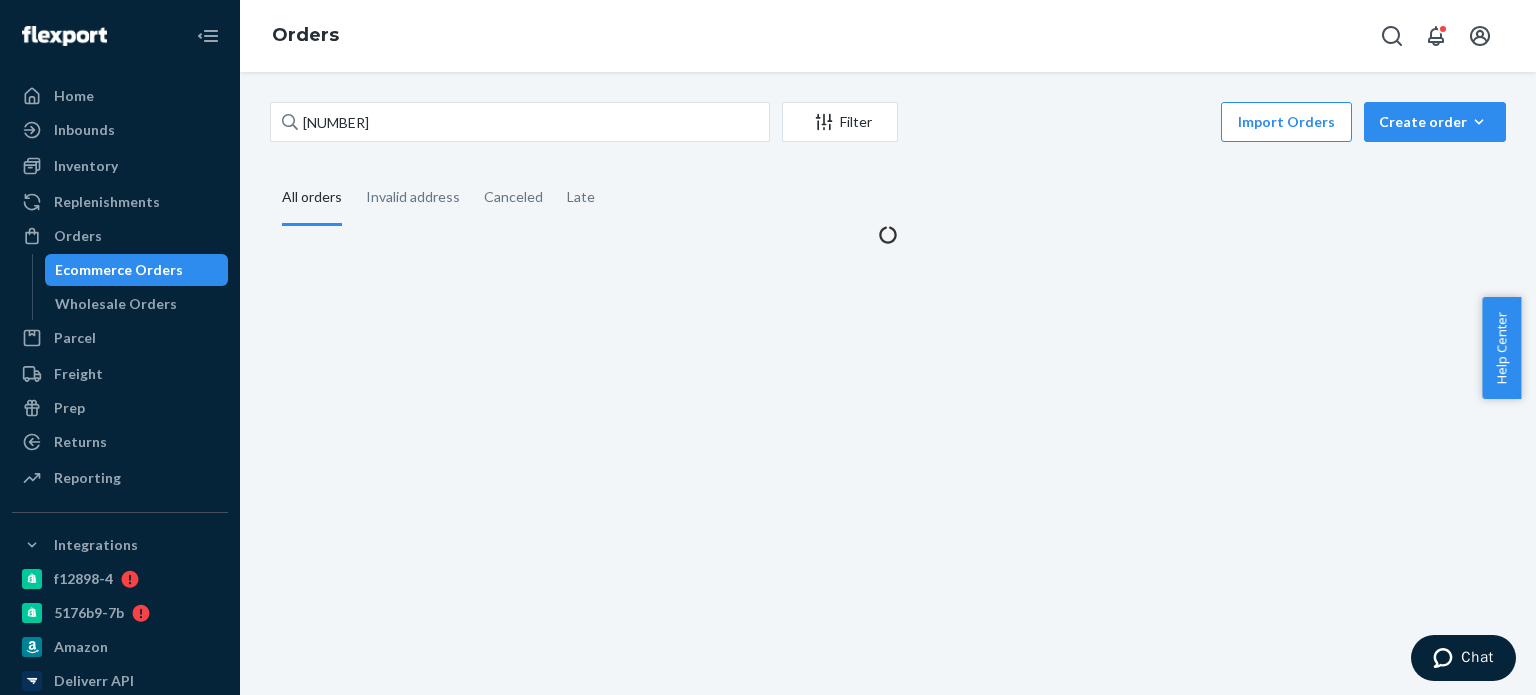 scroll, scrollTop: 0, scrollLeft: 0, axis: both 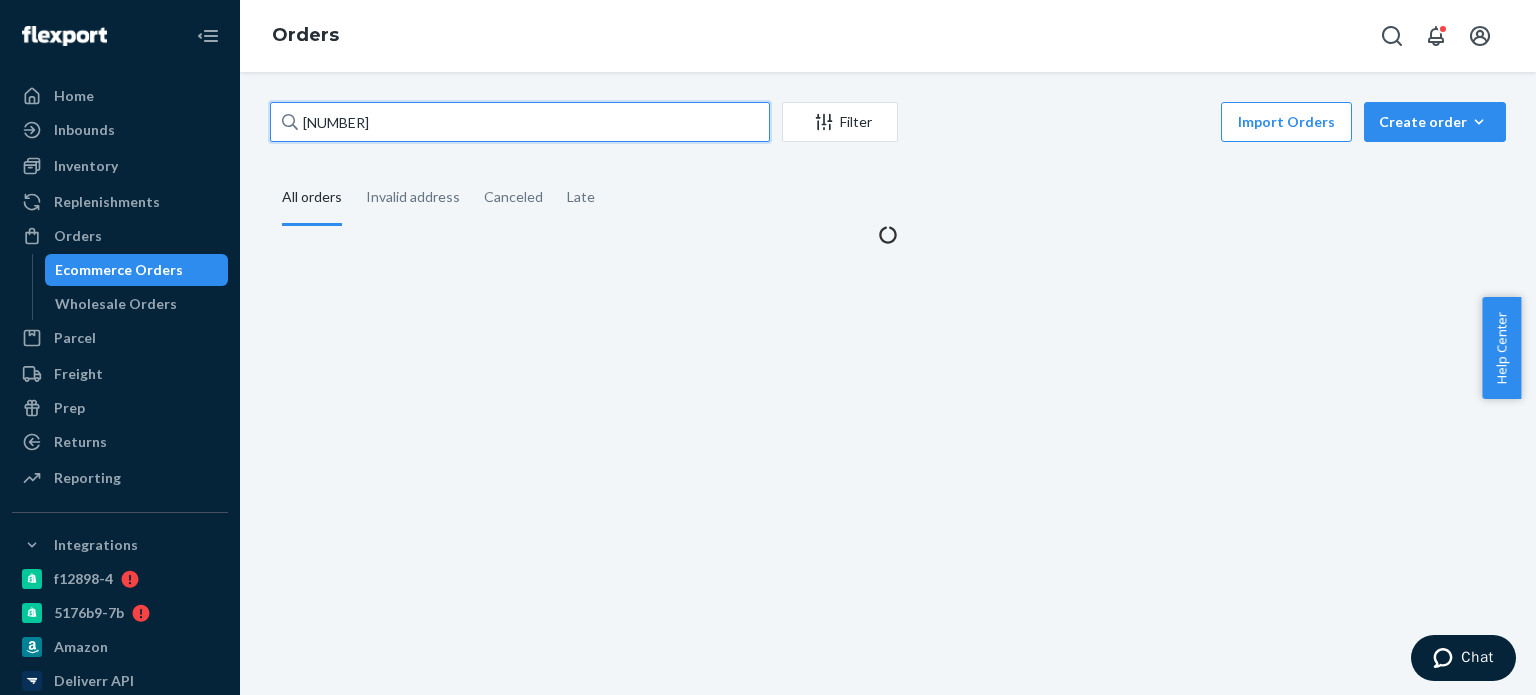 click on "[NUMBER]" at bounding box center [520, 122] 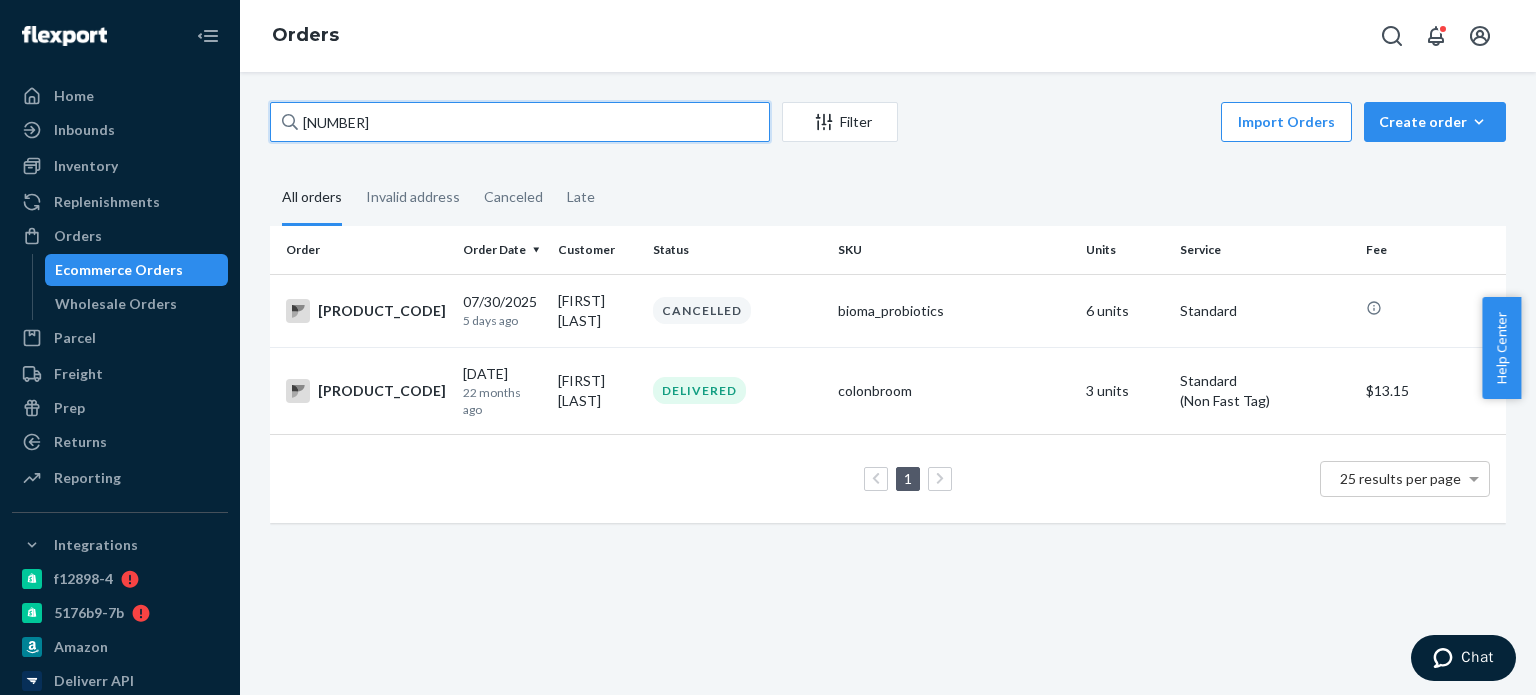 paste on "[FIRST] [LAST]" 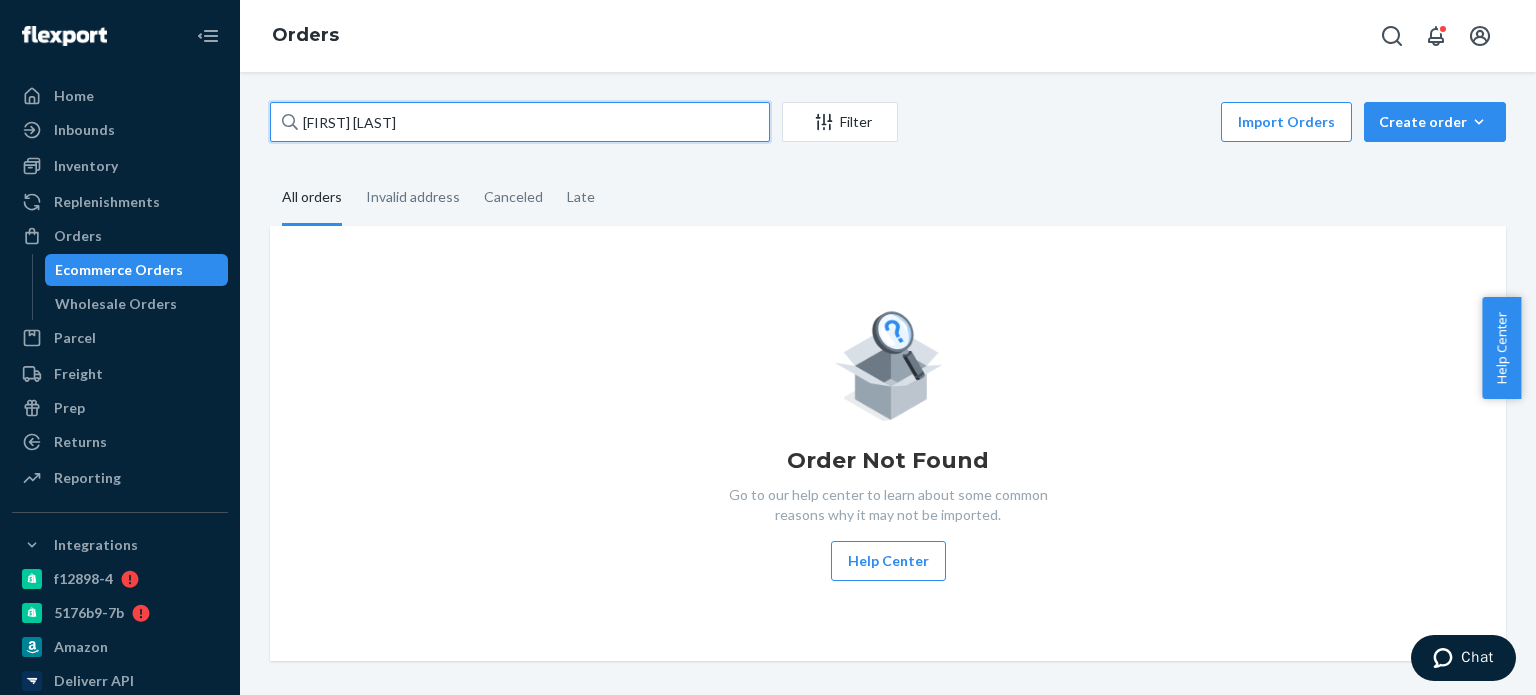 click on "[FIRST] [LAST]" at bounding box center (520, 122) 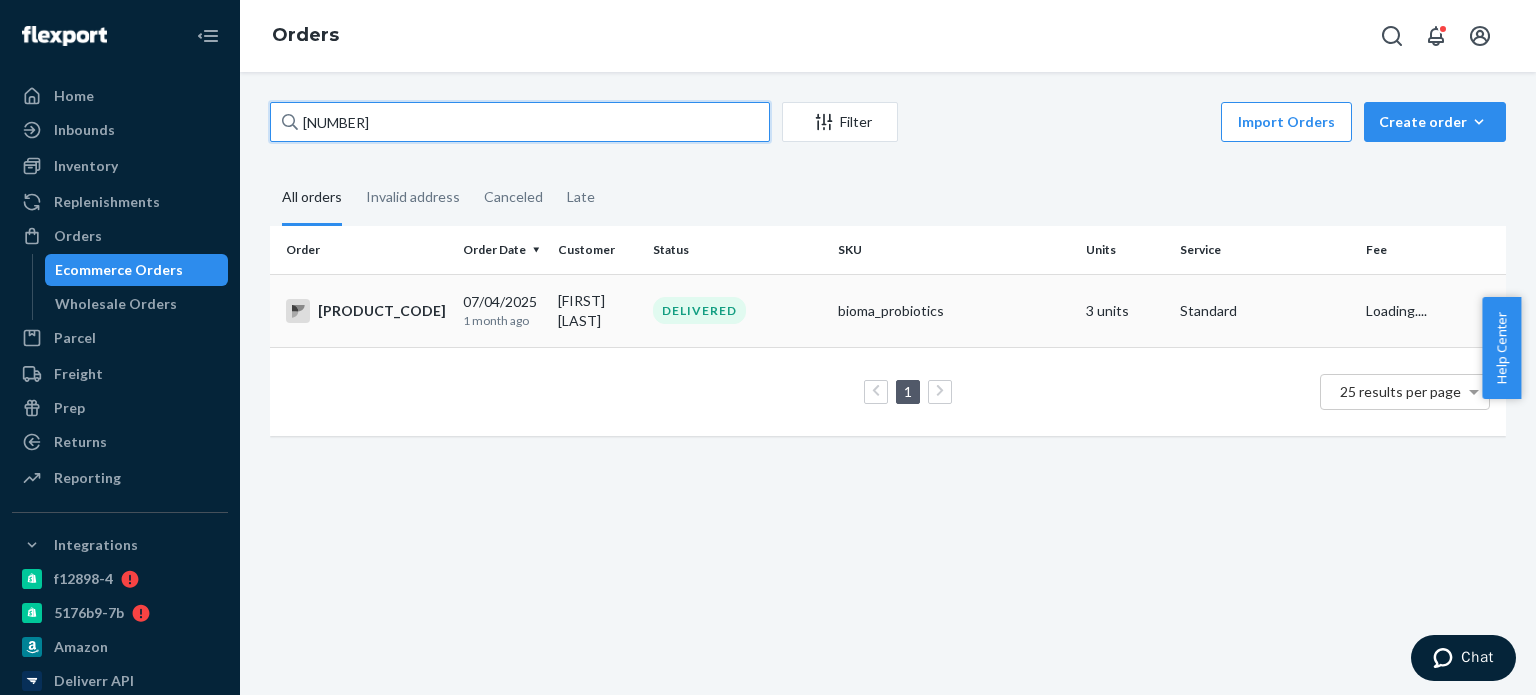 type on "[NUMBER]" 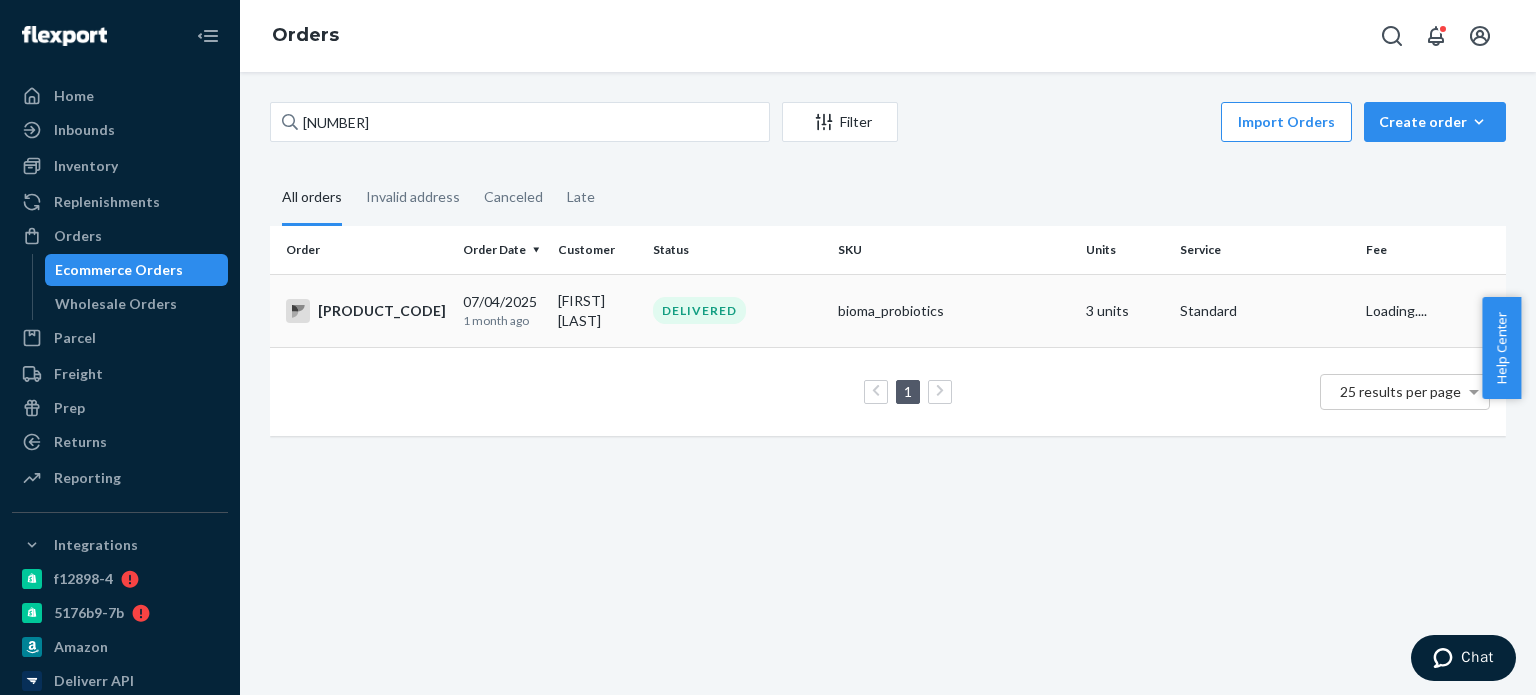 click on "[DATE] [NUMBER] ago" at bounding box center (502, 310) 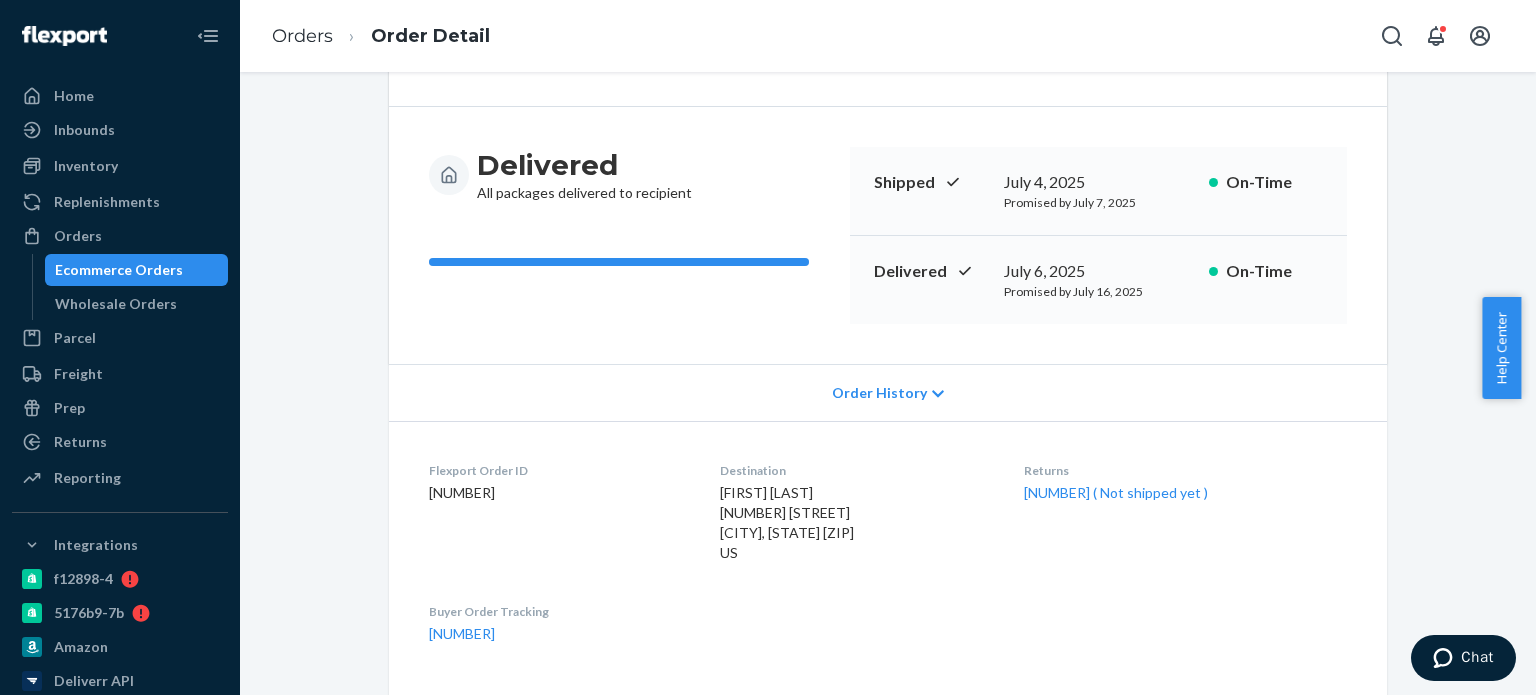 scroll, scrollTop: 400, scrollLeft: 0, axis: vertical 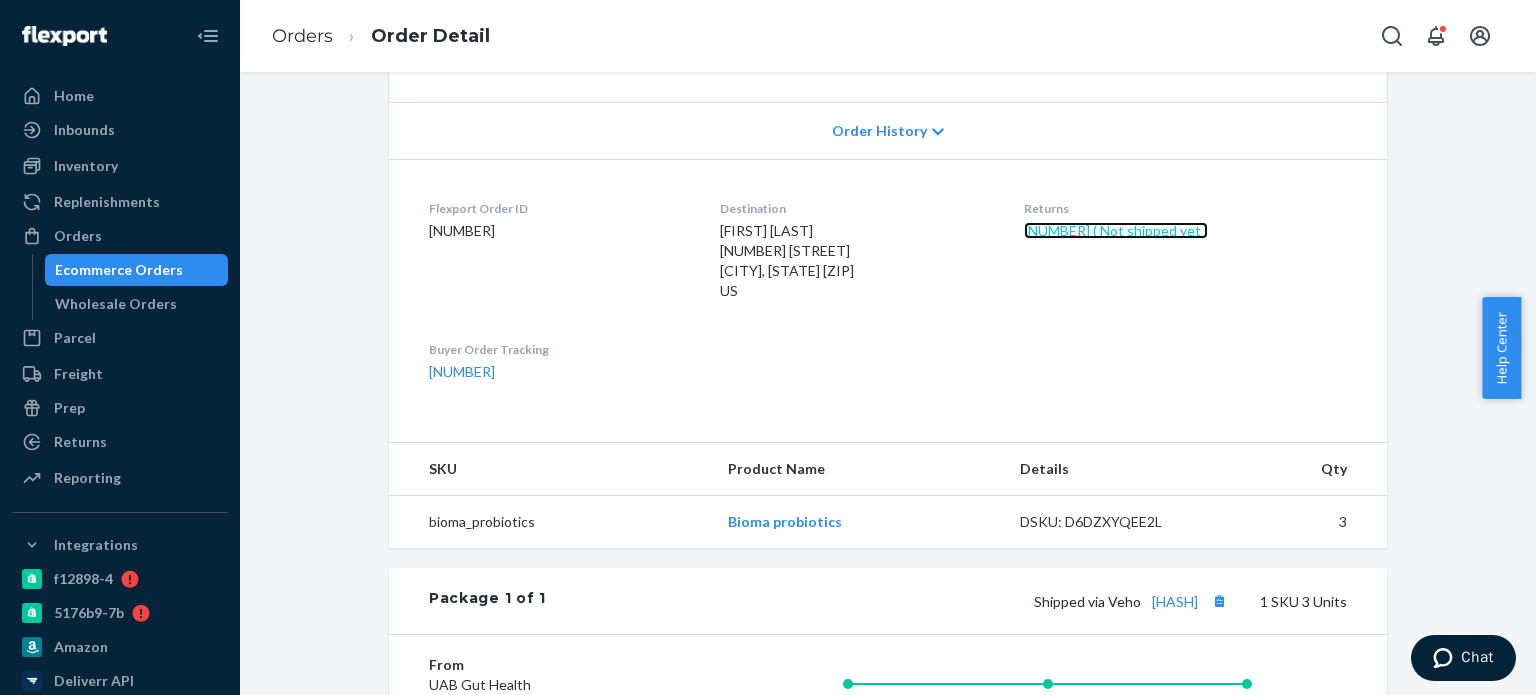click on "[NUMBER] ( Not shipped yet )" at bounding box center [1116, 230] 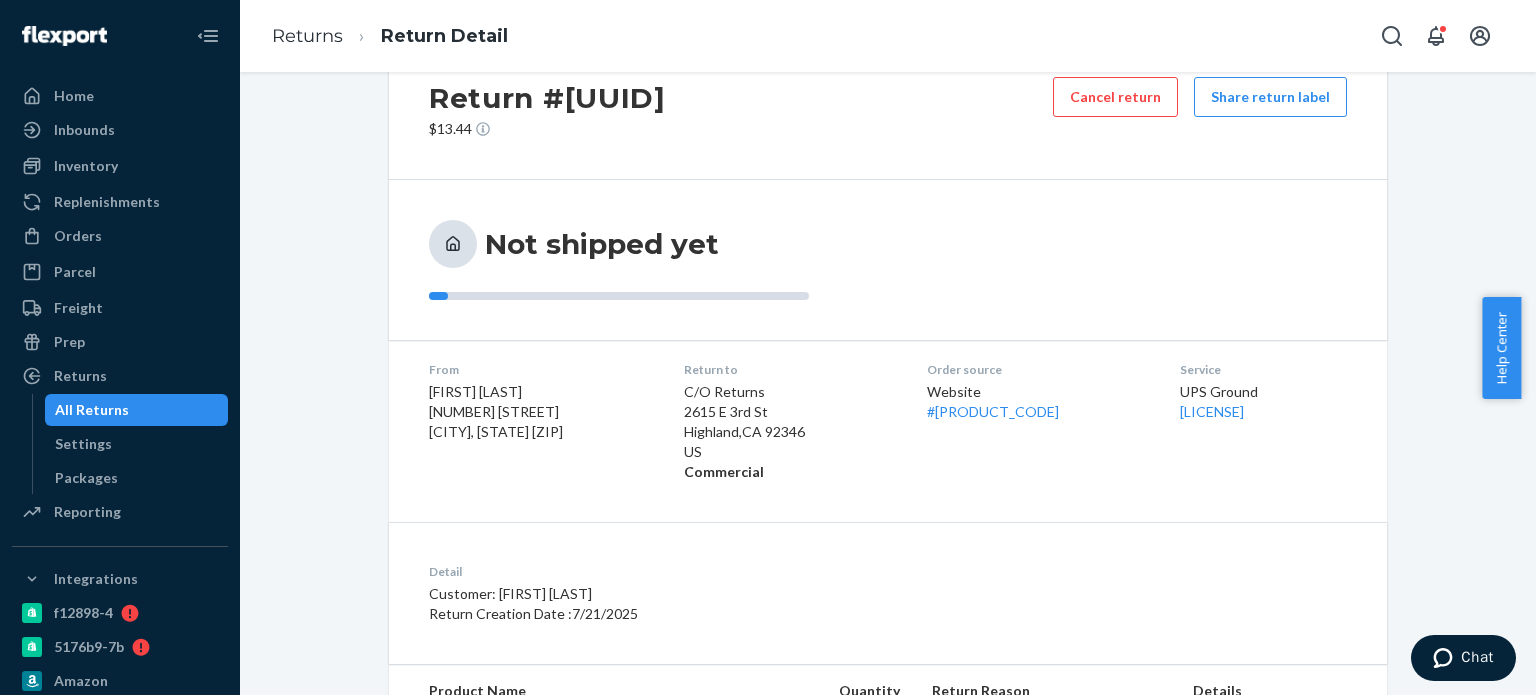 scroll, scrollTop: 100, scrollLeft: 0, axis: vertical 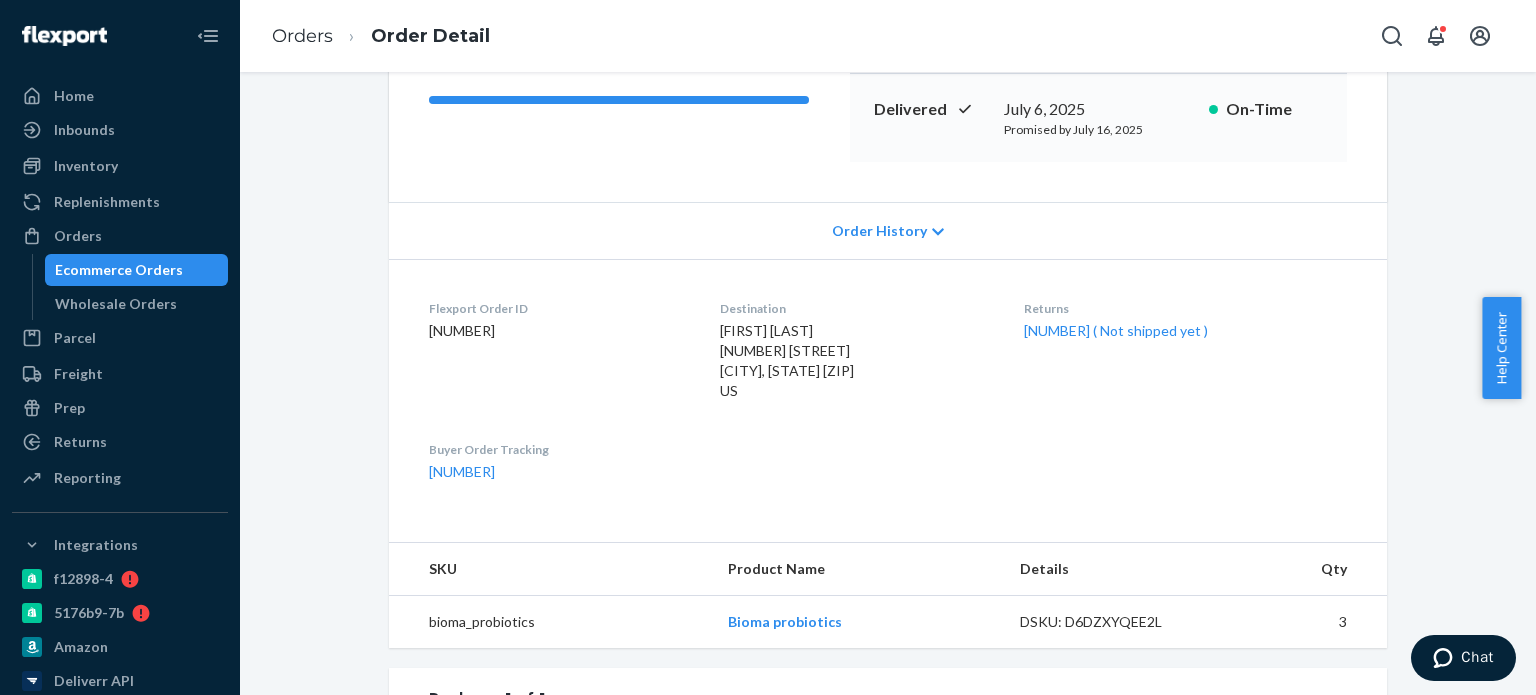 click on "Ecommerce Orders" at bounding box center [119, 270] 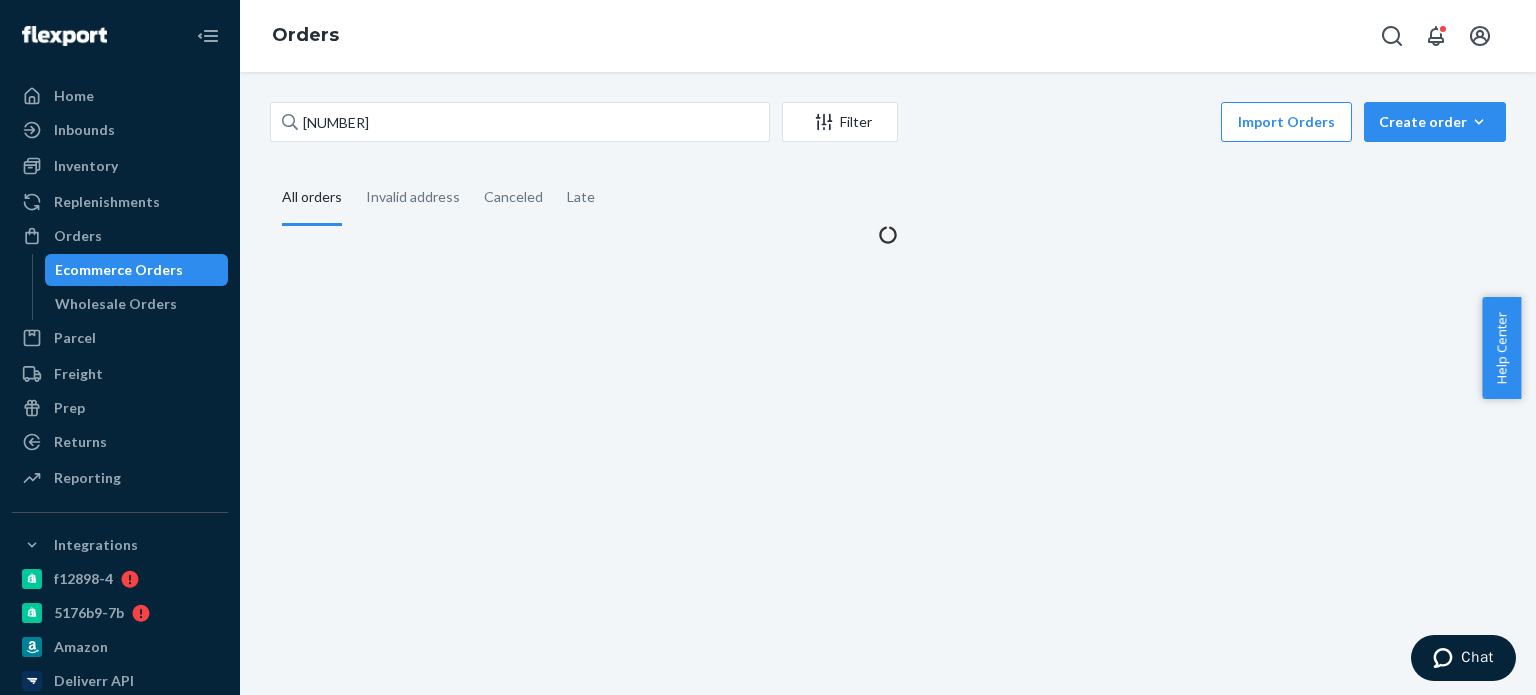scroll, scrollTop: 0, scrollLeft: 0, axis: both 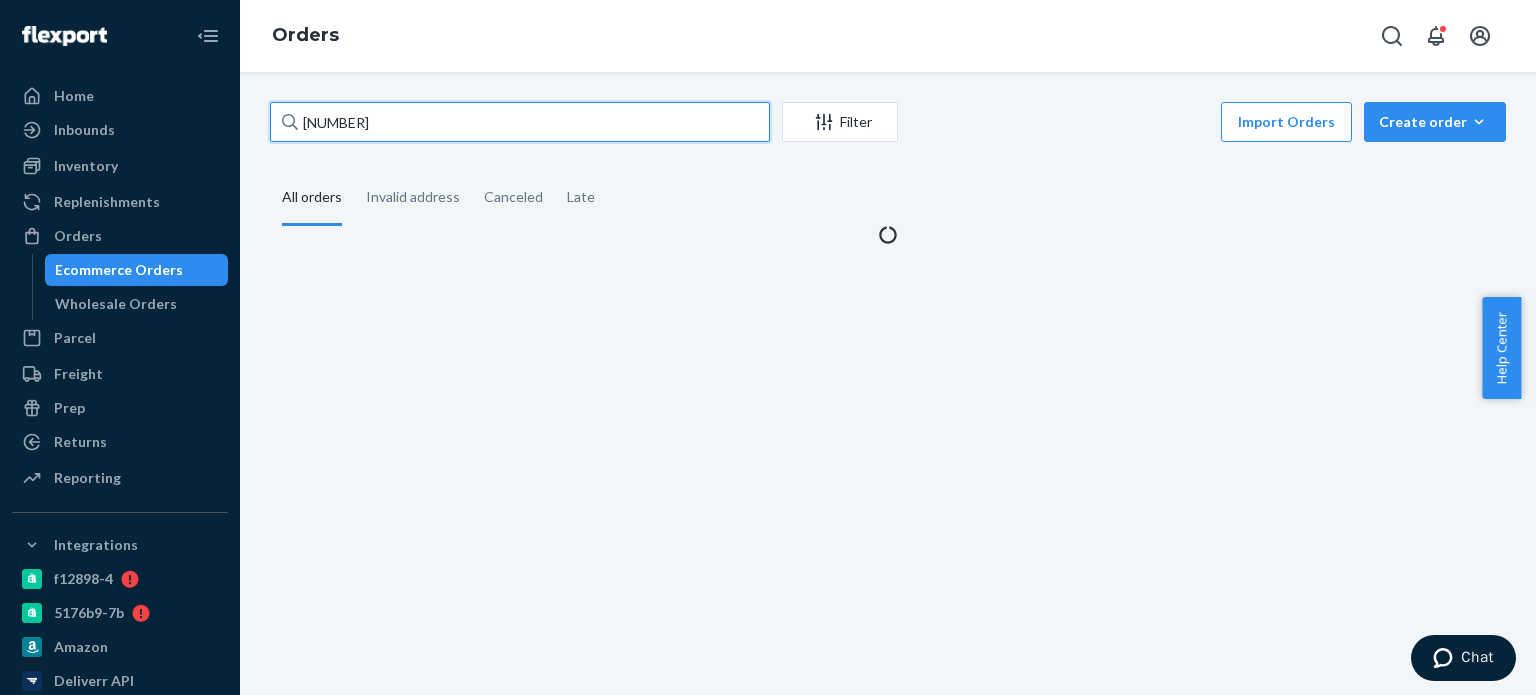 click on "[NUMBER]" at bounding box center (520, 122) 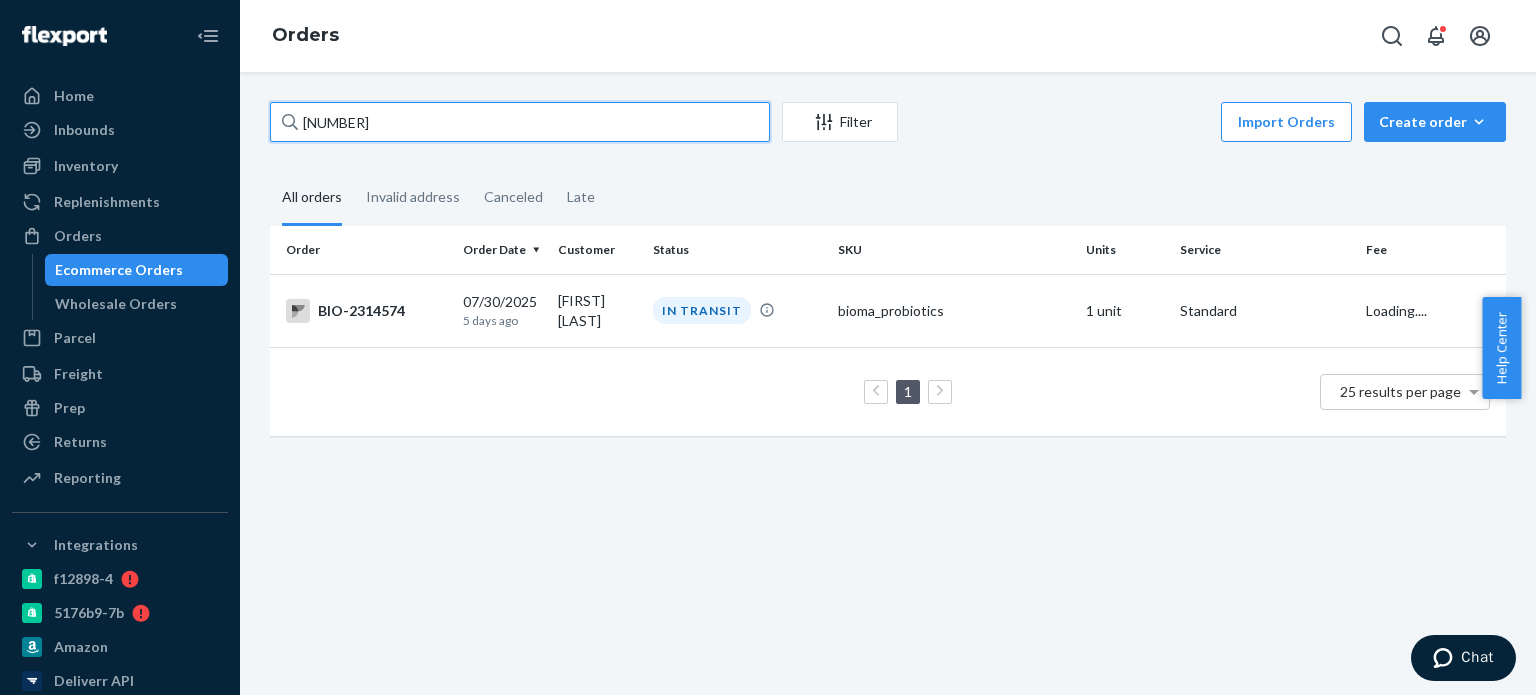 type on "[NUMBER]" 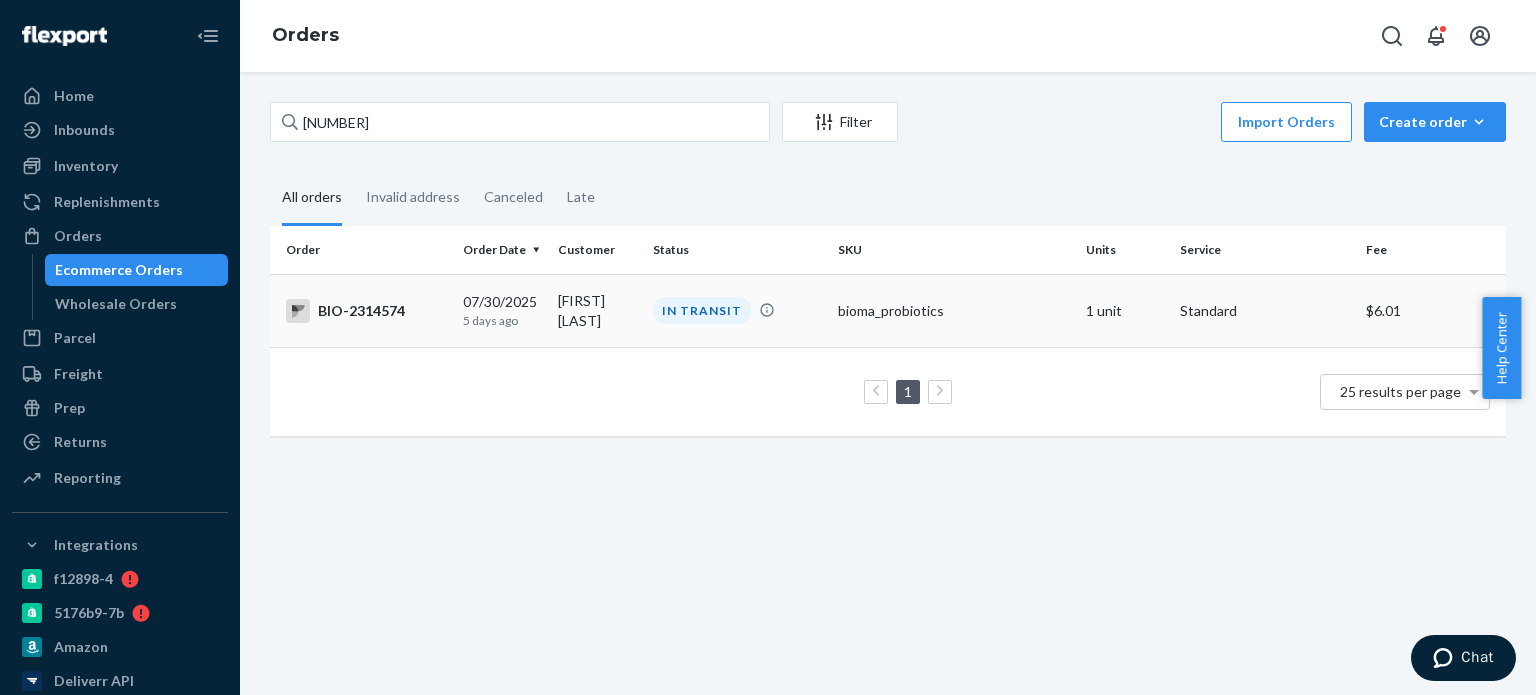 click on "IN TRANSIT" at bounding box center (702, 310) 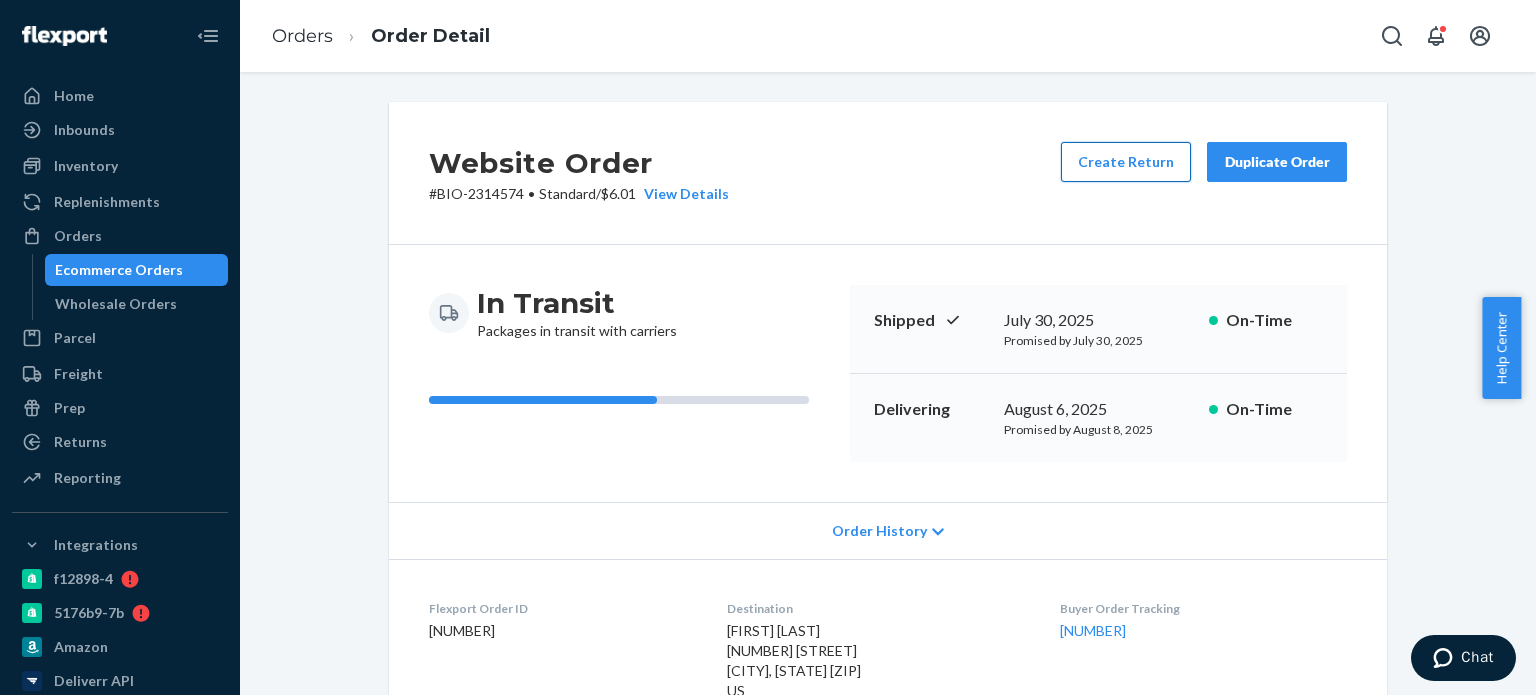 click on "Create Return" at bounding box center (1126, 162) 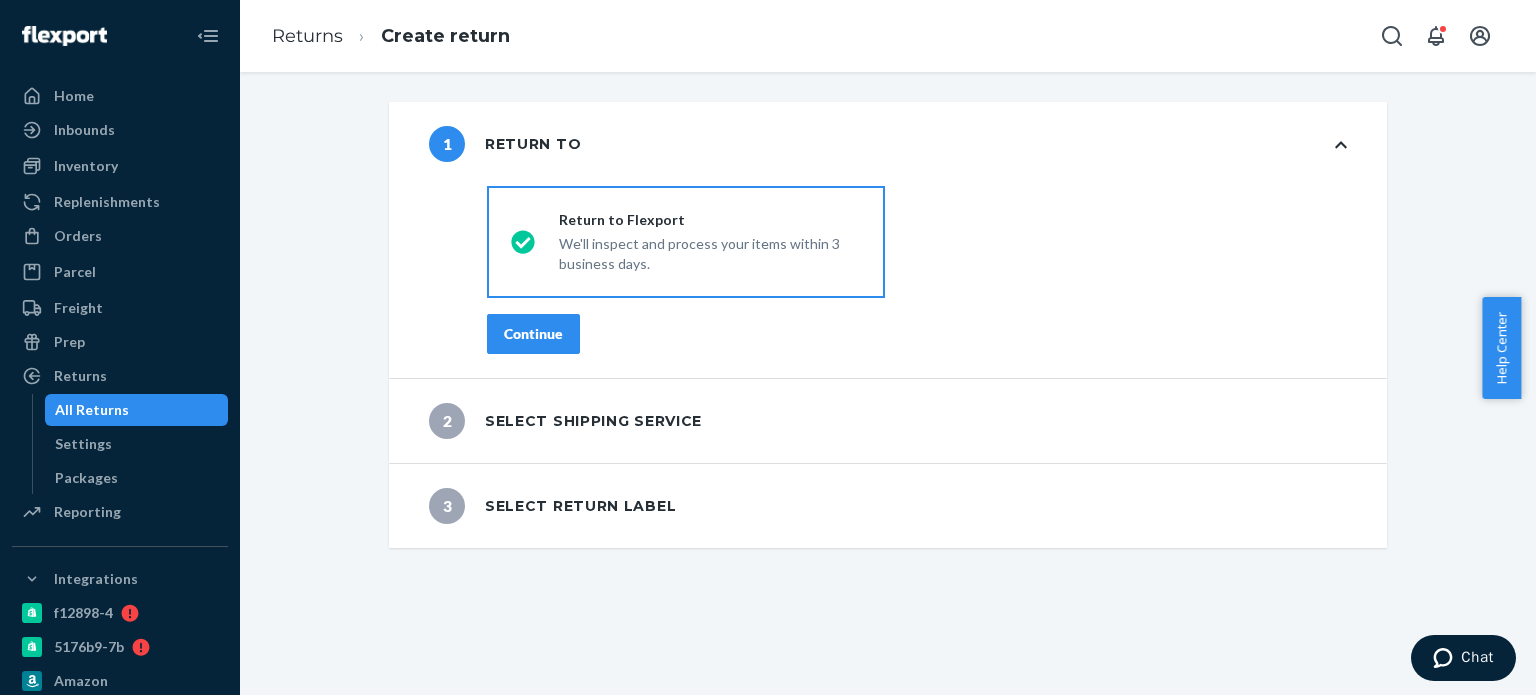 click on "Continue" at bounding box center (533, 334) 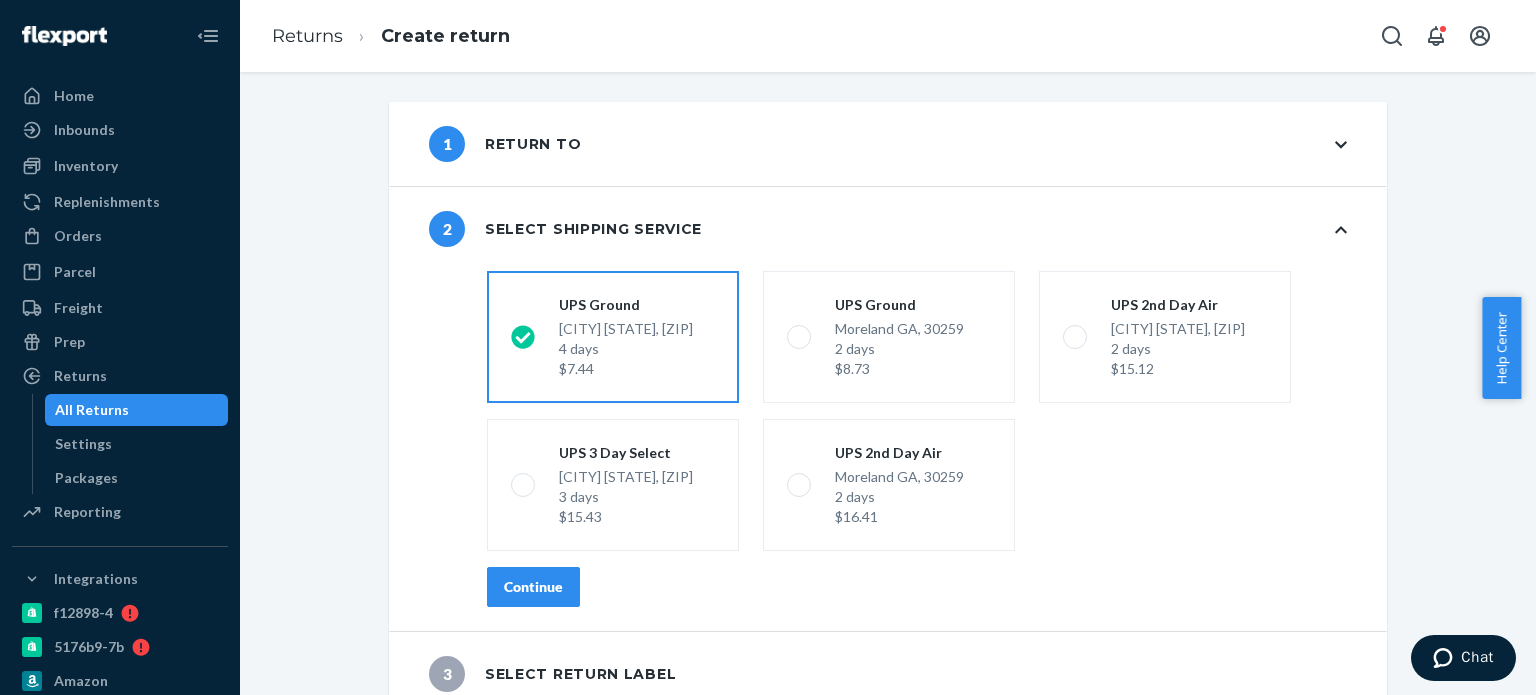 click on "Continue" at bounding box center (533, 587) 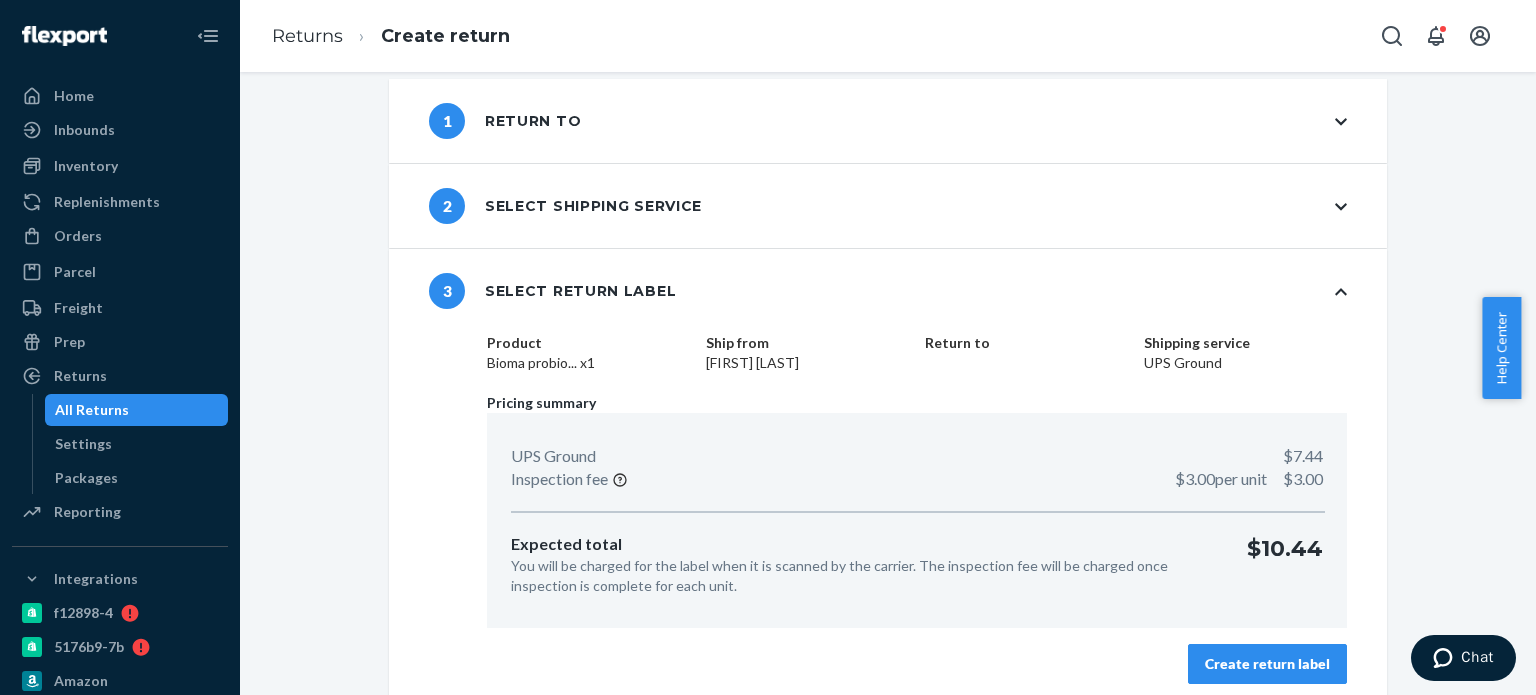 scroll, scrollTop: 35, scrollLeft: 0, axis: vertical 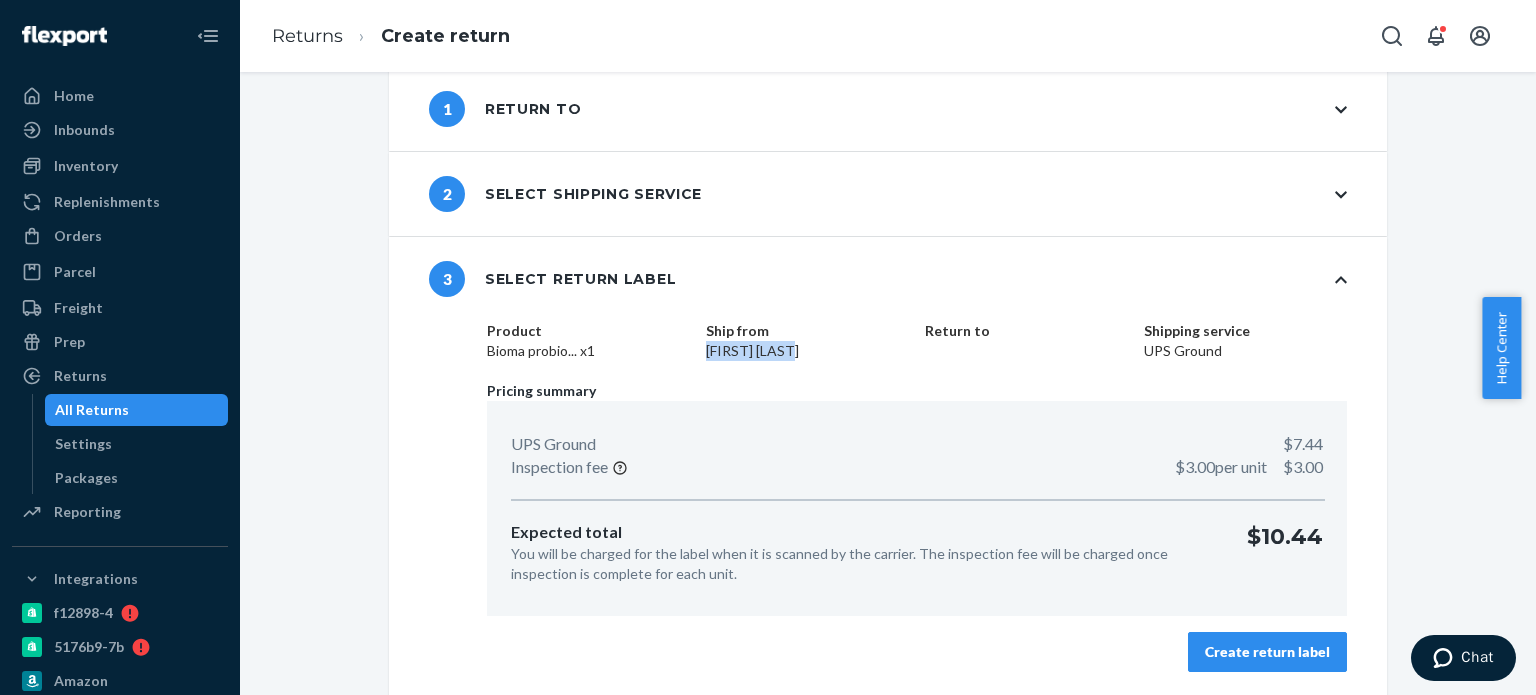 drag, startPoint x: 695, startPoint y: 354, endPoint x: 788, endPoint y: 356, distance: 93.0215 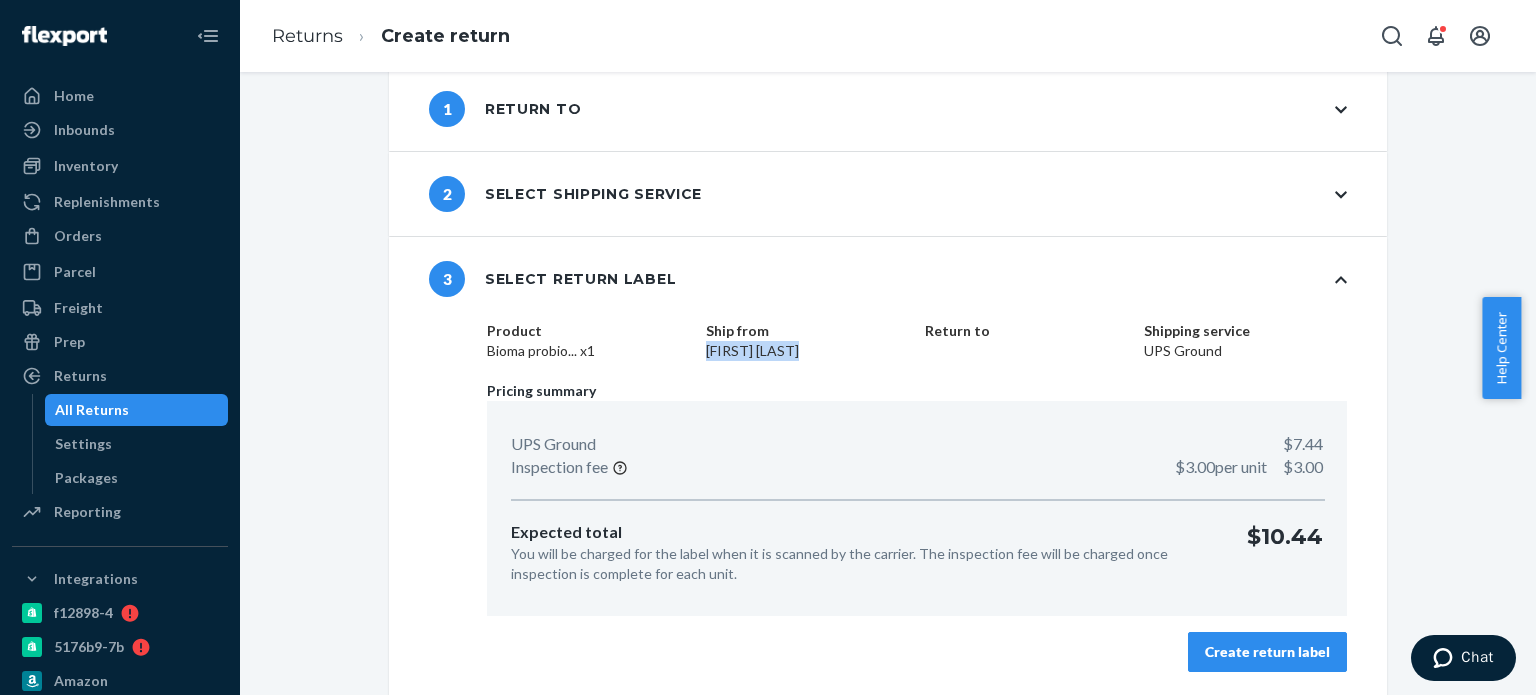 click on "[FIRST] [LAST]" at bounding box center (807, 351) 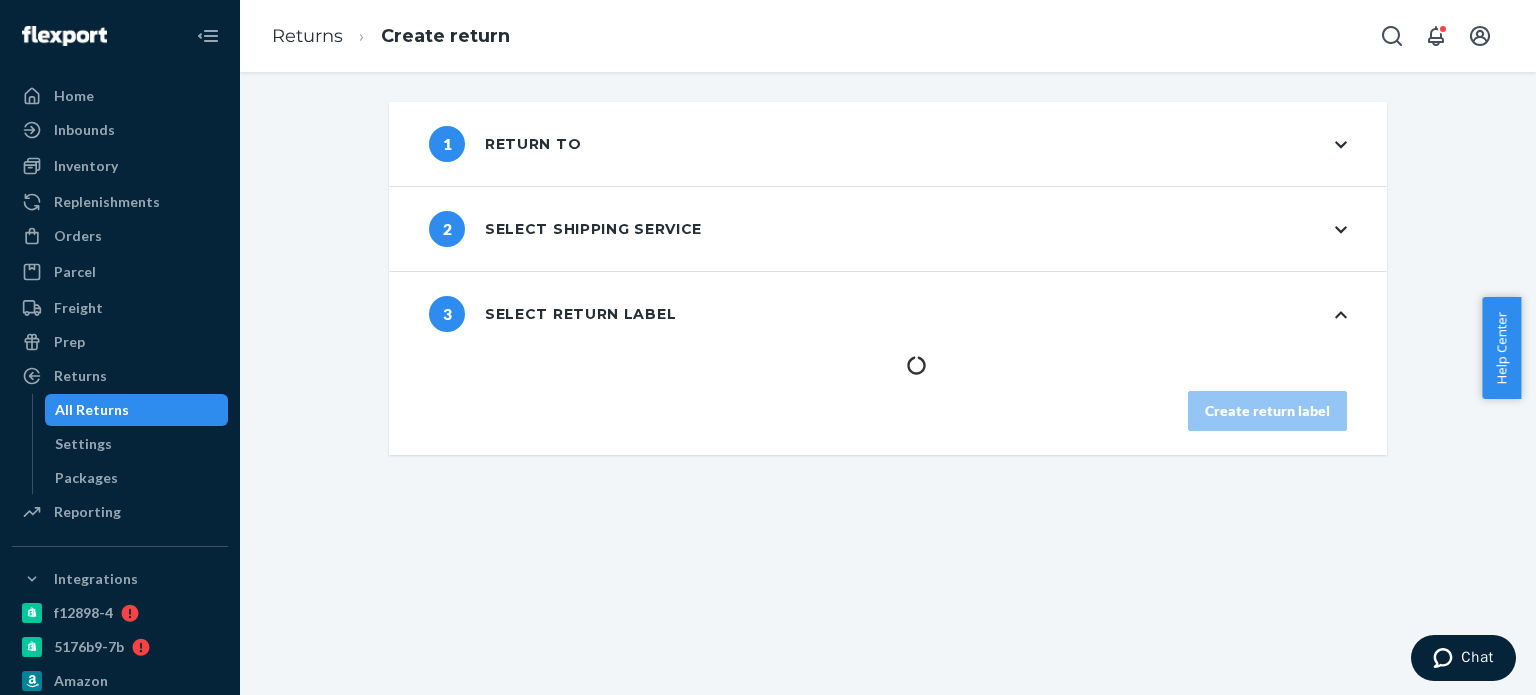 scroll, scrollTop: 0, scrollLeft: 0, axis: both 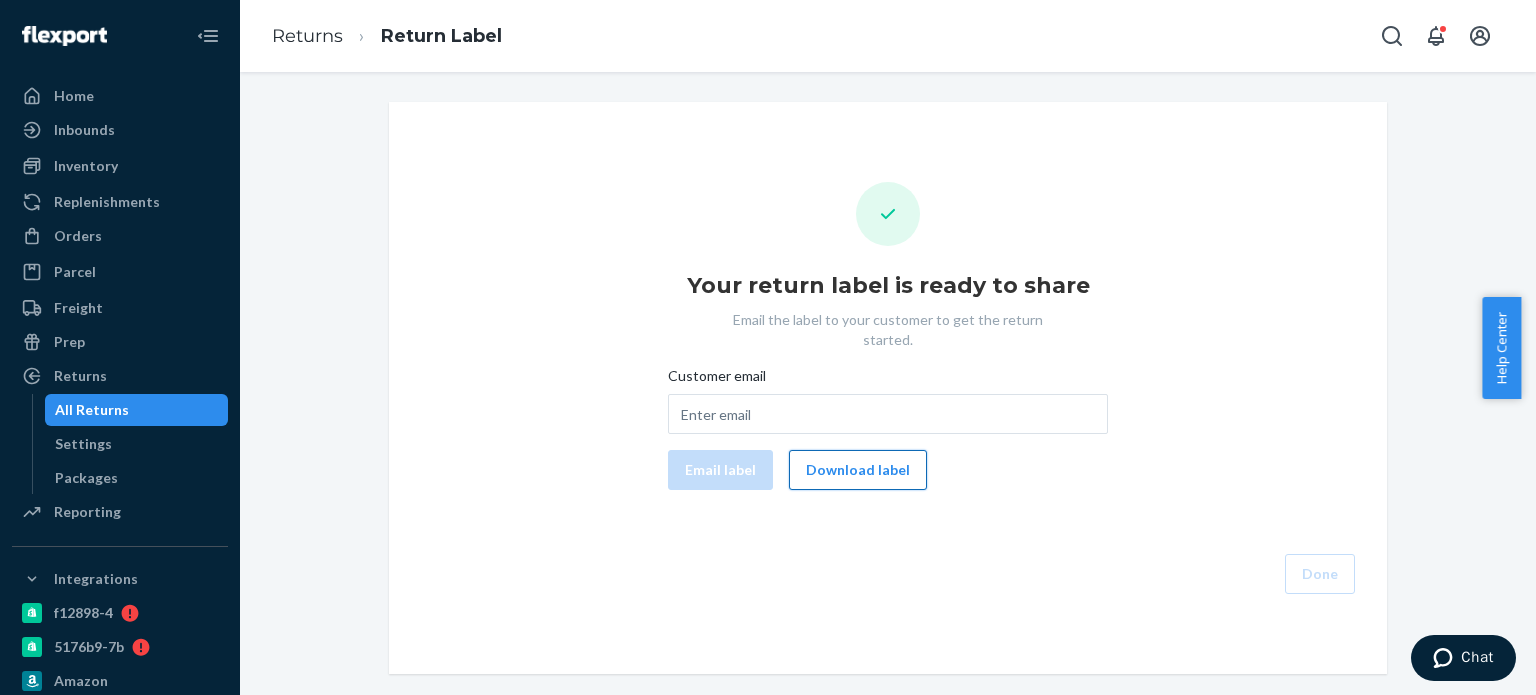 click on "Download label" at bounding box center [858, 470] 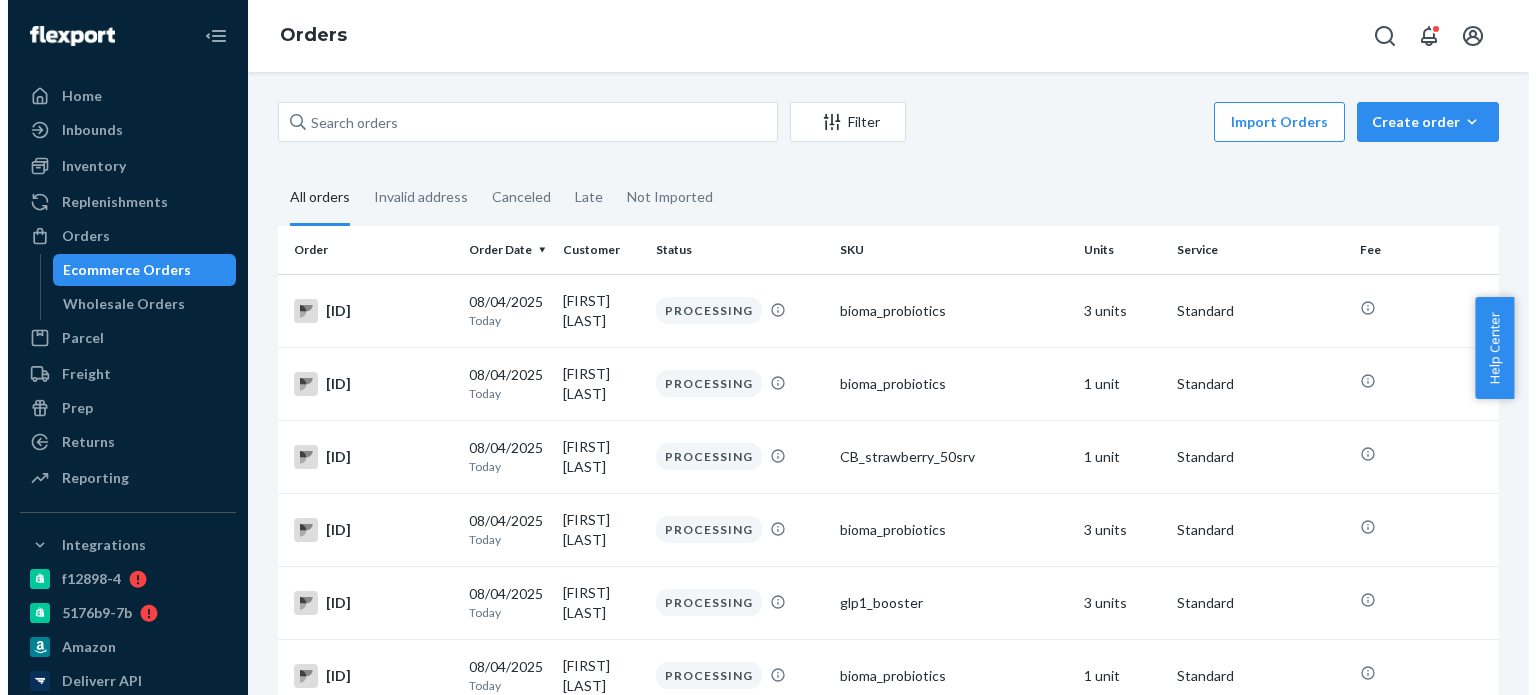 scroll, scrollTop: 0, scrollLeft: 0, axis: both 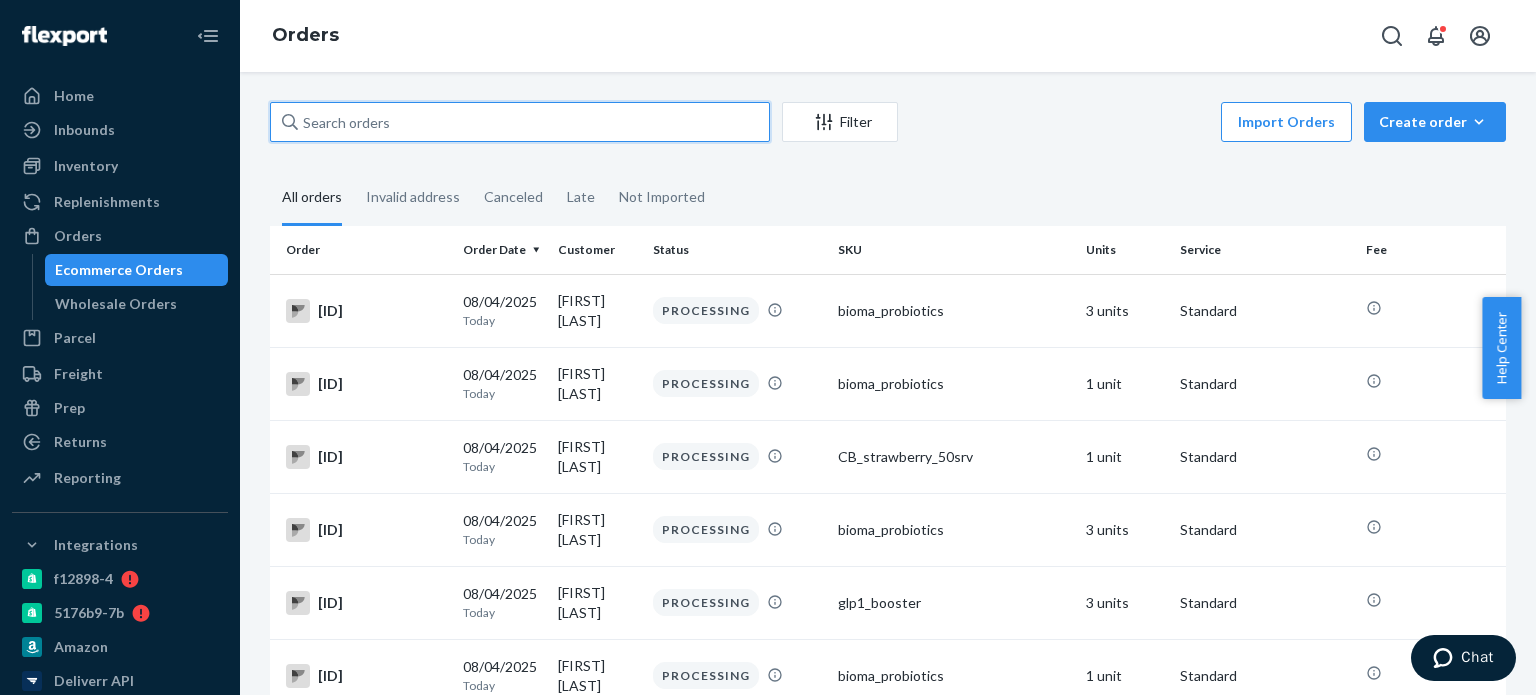 click at bounding box center [520, 122] 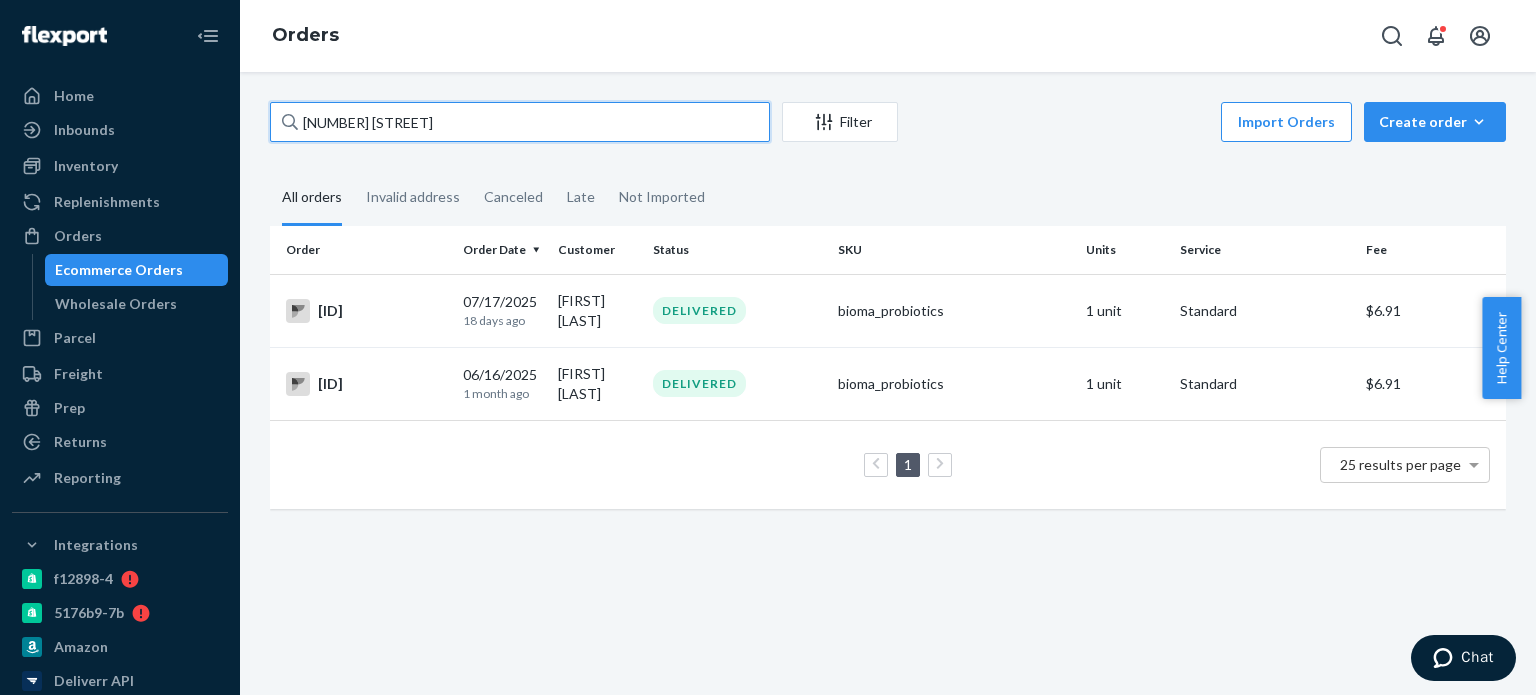 type on "[NUMBER] [STREET]" 